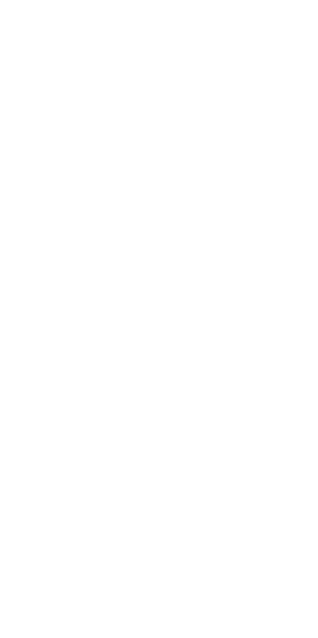 scroll, scrollTop: 0, scrollLeft: 0, axis: both 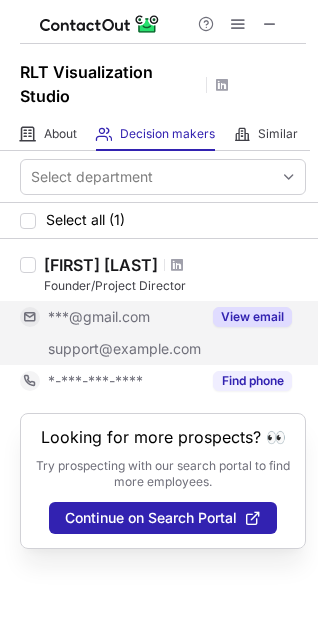 click on "View email" at bounding box center (252, 317) 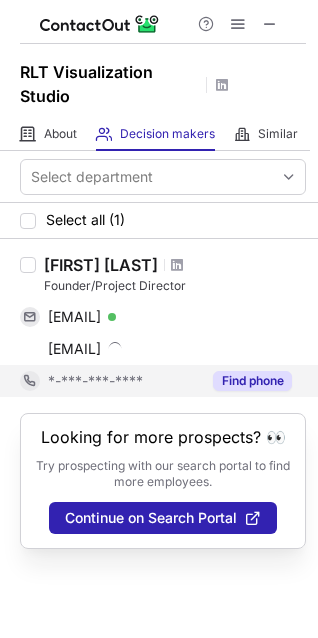 click on "Find phone" at bounding box center [252, 381] 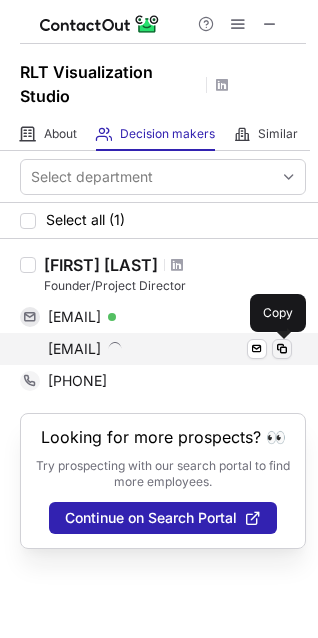 click at bounding box center [282, 349] 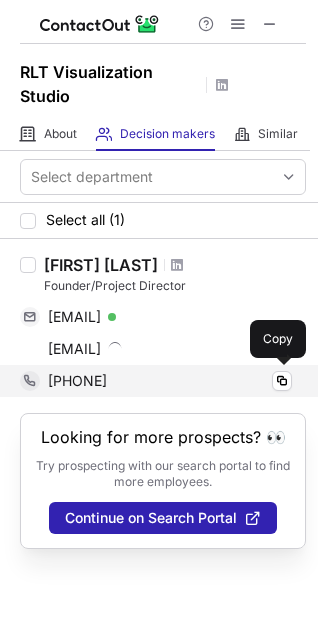 type 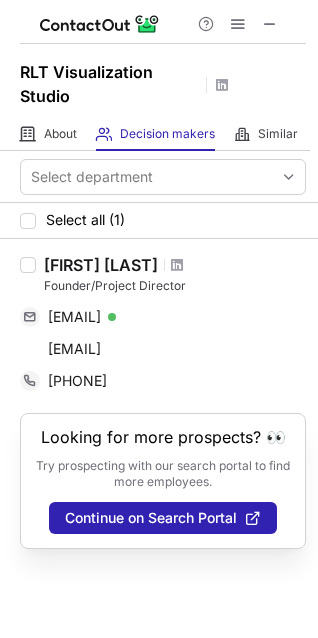 drag, startPoint x: 216, startPoint y: 261, endPoint x: 44, endPoint y: 272, distance: 172.35138 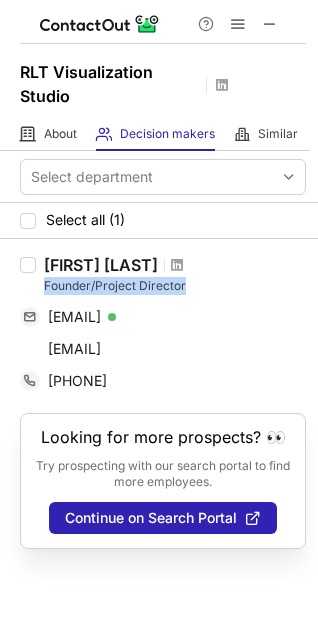 drag, startPoint x: 40, startPoint y: 286, endPoint x: 191, endPoint y: 290, distance: 151.05296 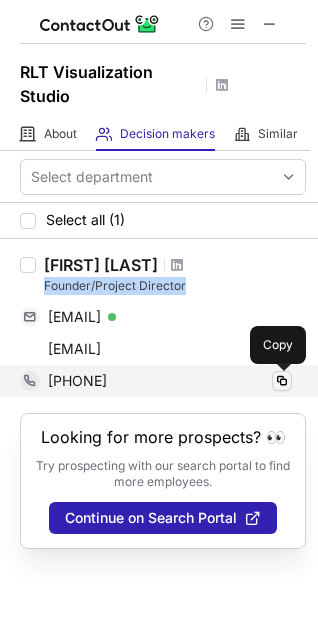 click at bounding box center [282, 381] 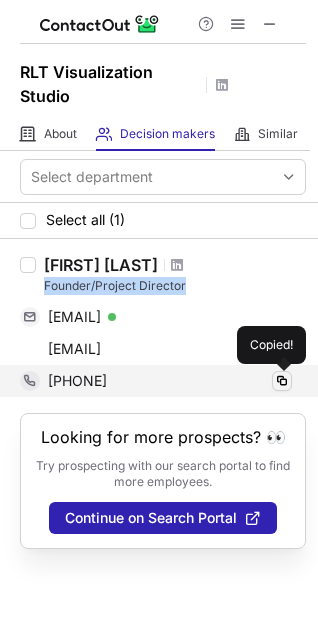 copy on "Founder/Project Director" 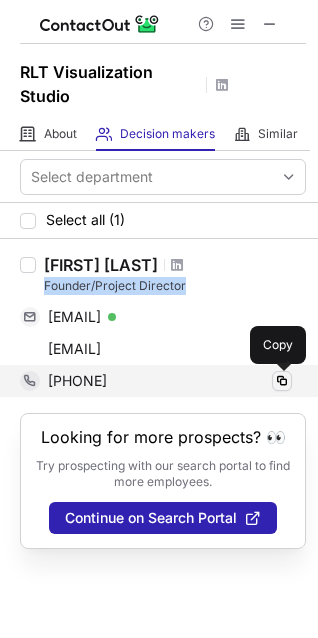 click at bounding box center (282, 381) 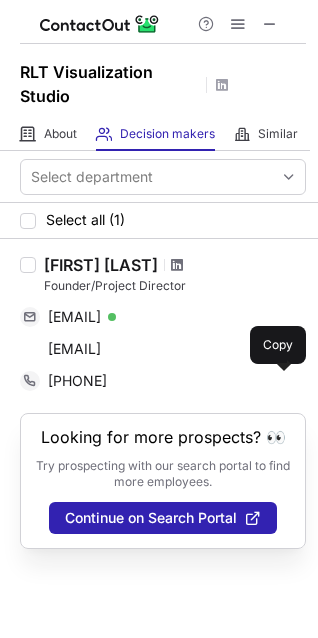 click at bounding box center (177, 265) 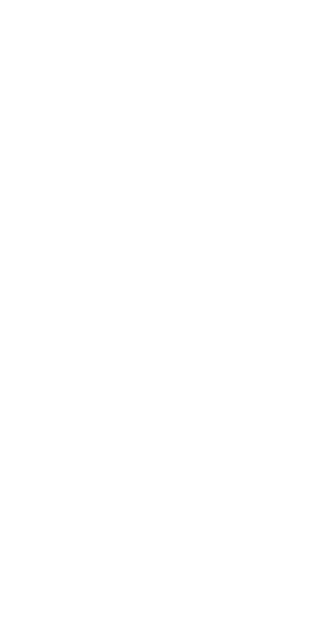 scroll, scrollTop: 0, scrollLeft: 0, axis: both 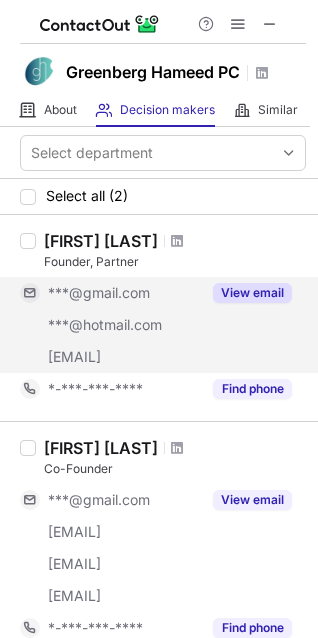 click on "View email" at bounding box center (252, 293) 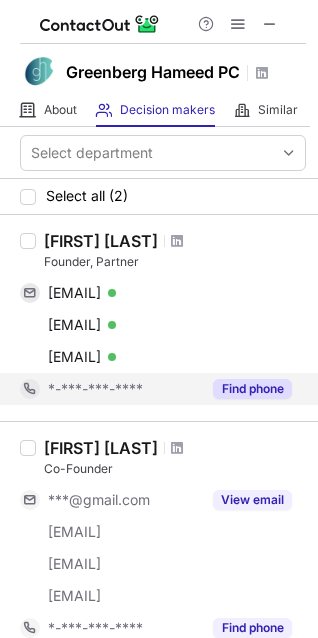 click on "Find phone" at bounding box center (252, 389) 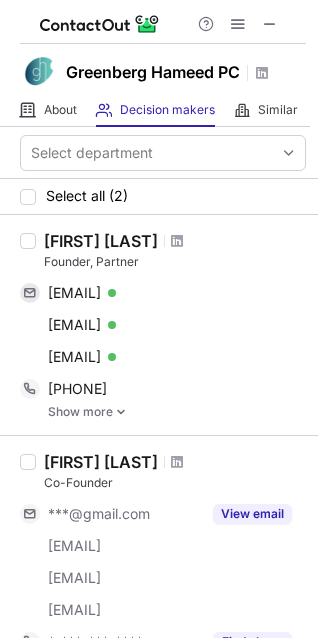 click on "Show more" at bounding box center (177, 412) 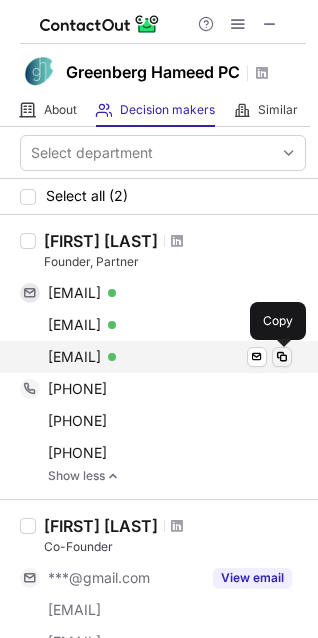click at bounding box center (282, 357) 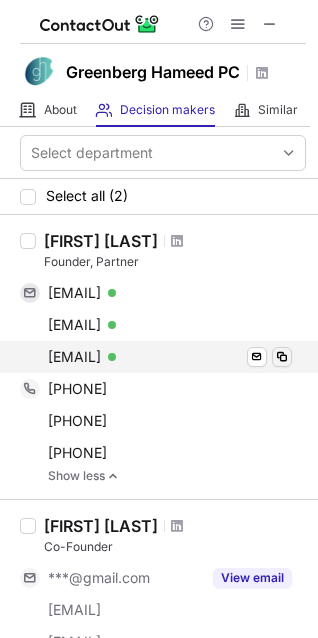 type 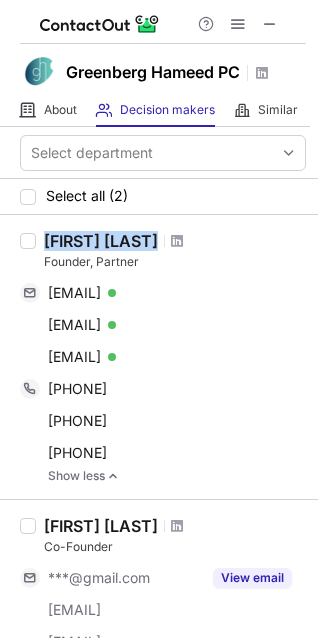 drag, startPoint x: 187, startPoint y: 239, endPoint x: 48, endPoint y: 239, distance: 139 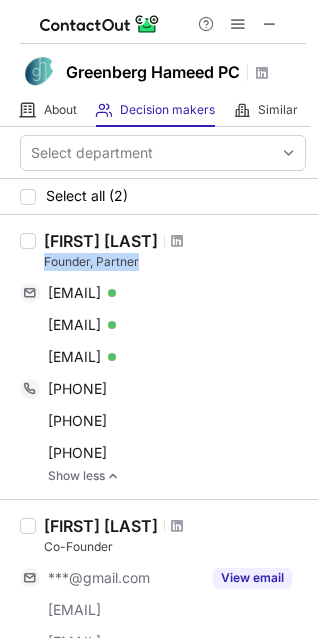 drag, startPoint x: 39, startPoint y: 266, endPoint x: 179, endPoint y: 266, distance: 140 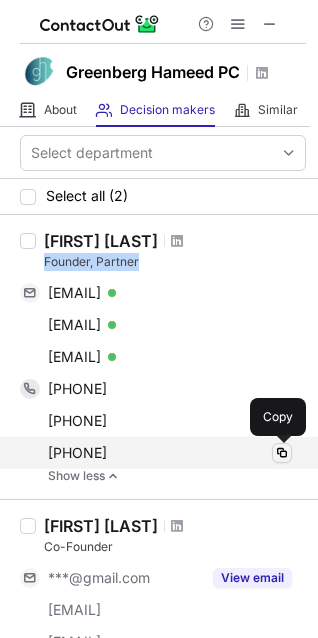 click at bounding box center [282, 453] 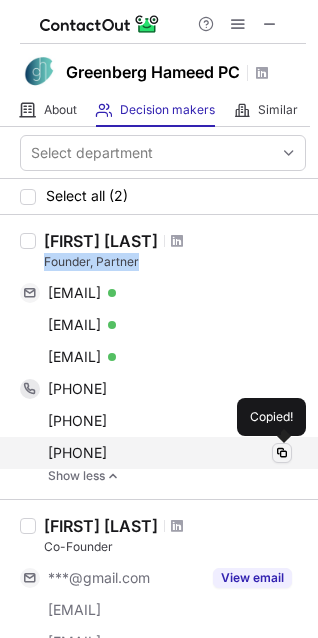 type 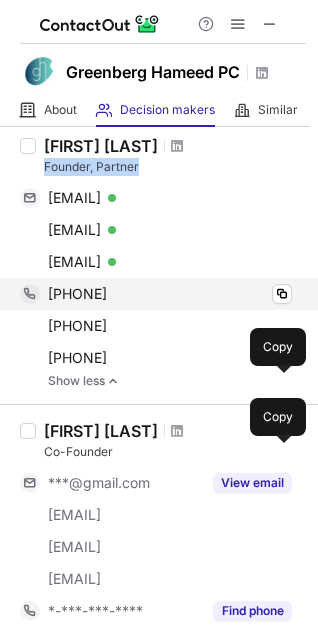 scroll, scrollTop: 0, scrollLeft: 0, axis: both 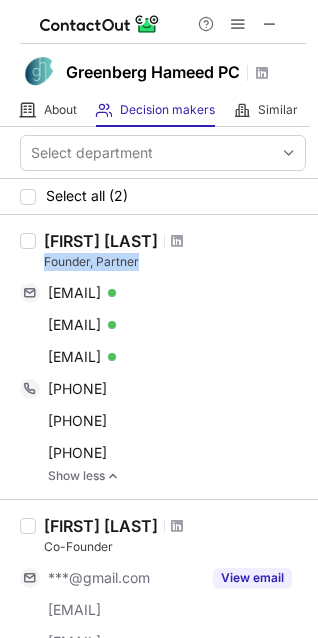 click on "Naumaan Hameed Founder, Partner" at bounding box center [175, 251] 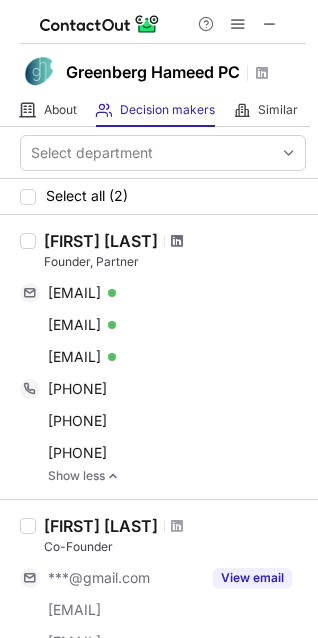 click at bounding box center [177, 241] 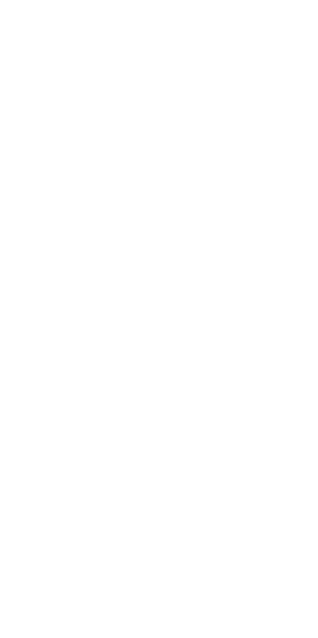 scroll, scrollTop: 0, scrollLeft: 0, axis: both 